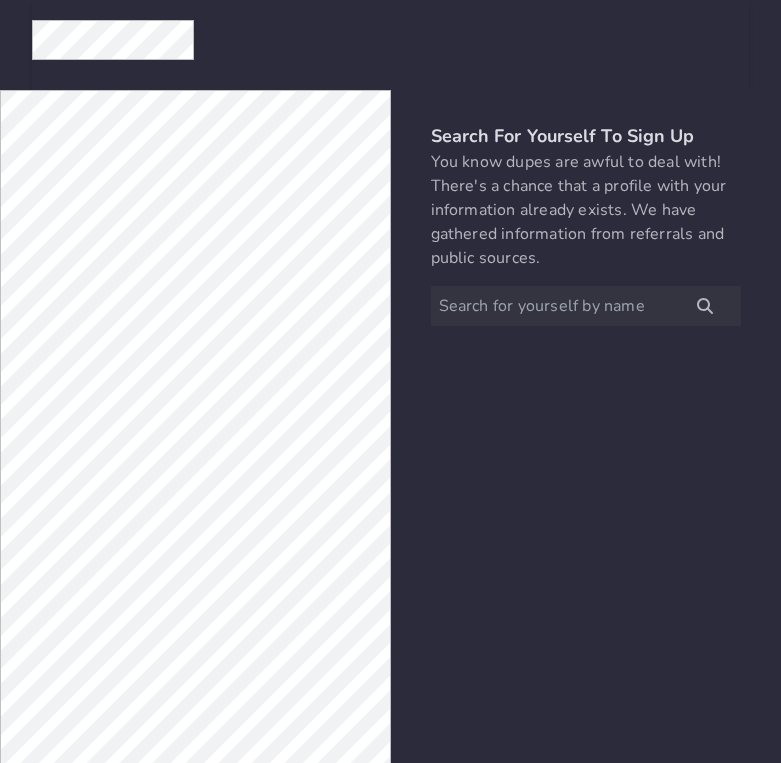 scroll, scrollTop: 0, scrollLeft: 0, axis: both 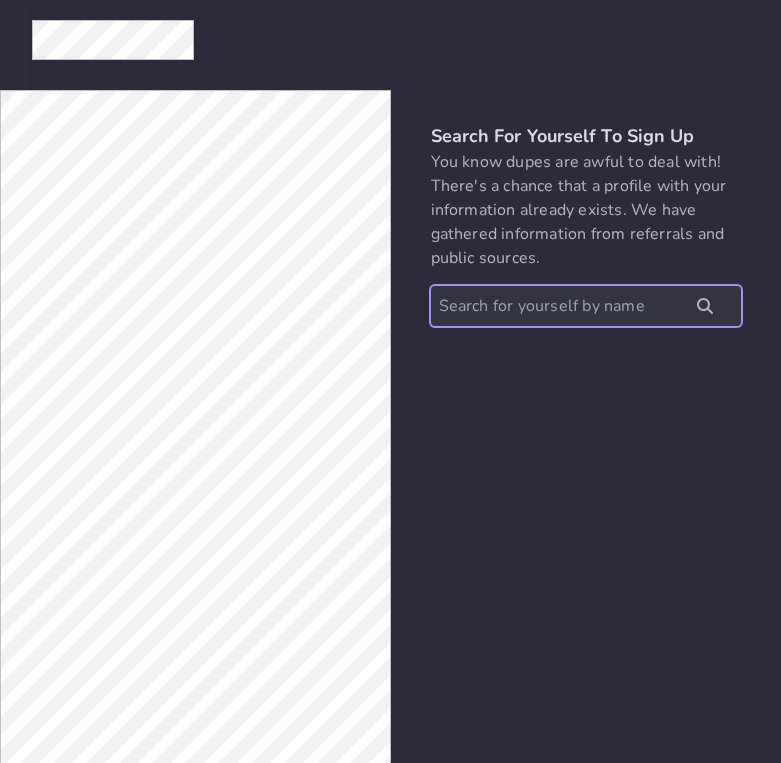 click at bounding box center [586, 306] 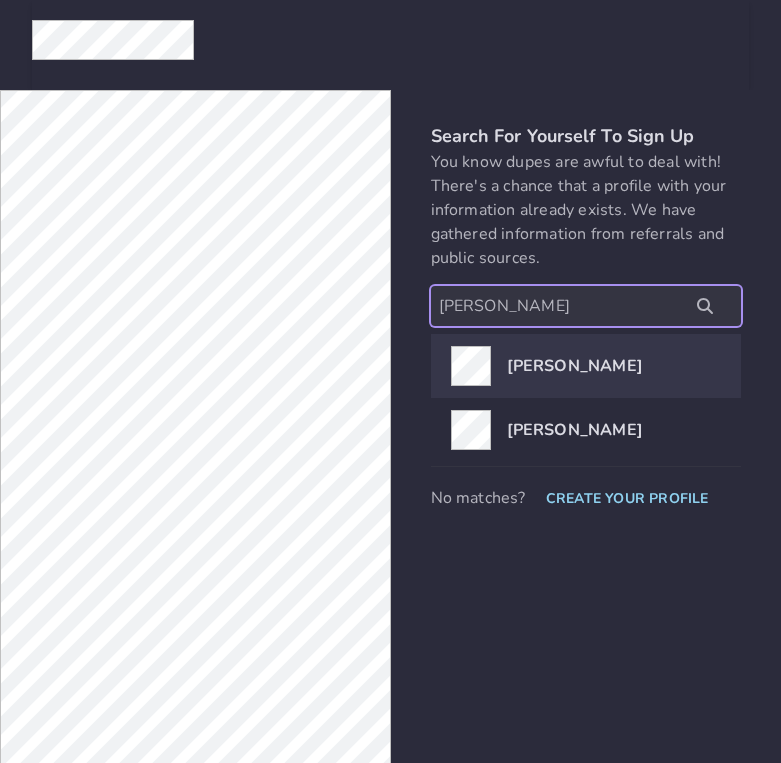 type on "carlos venegas" 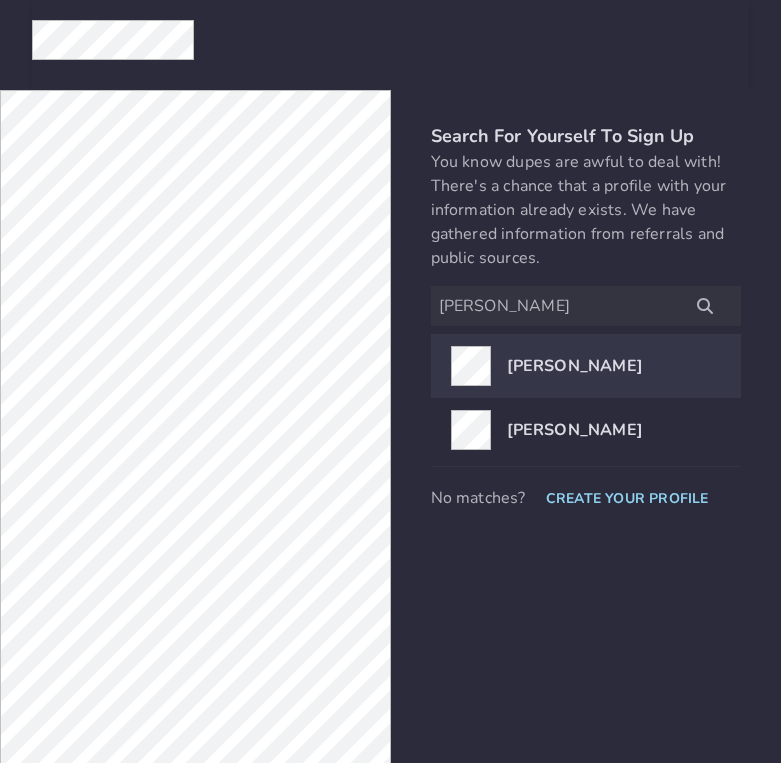 click on "Carlos Venegas" at bounding box center (575, 366) 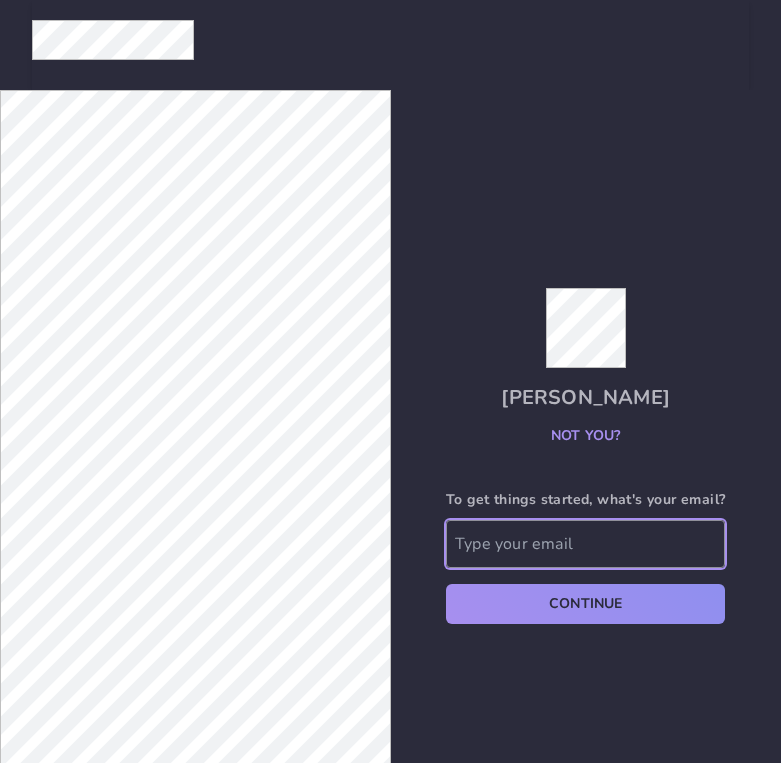 click 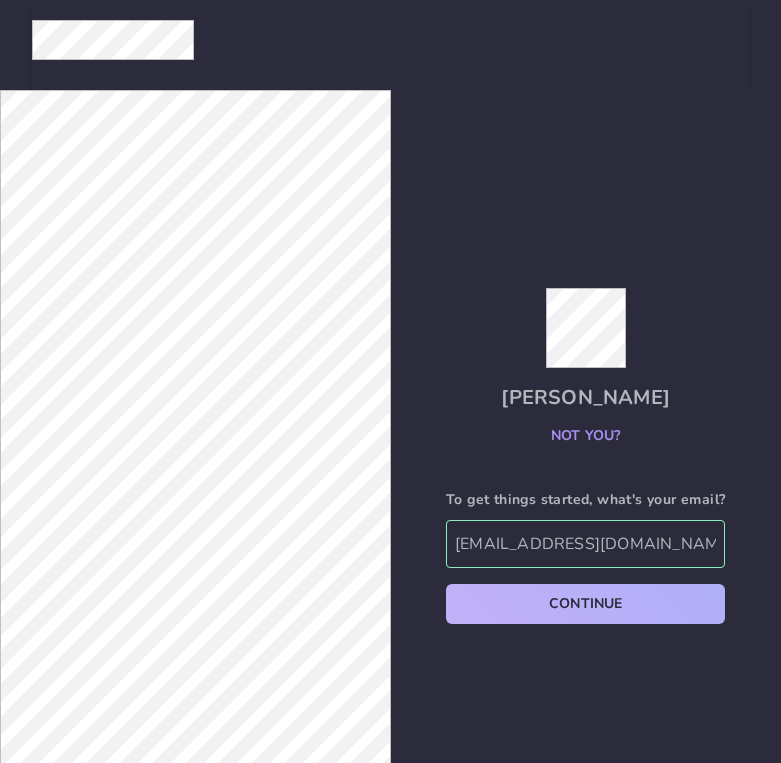 click on "Continue" at bounding box center [585, 604] 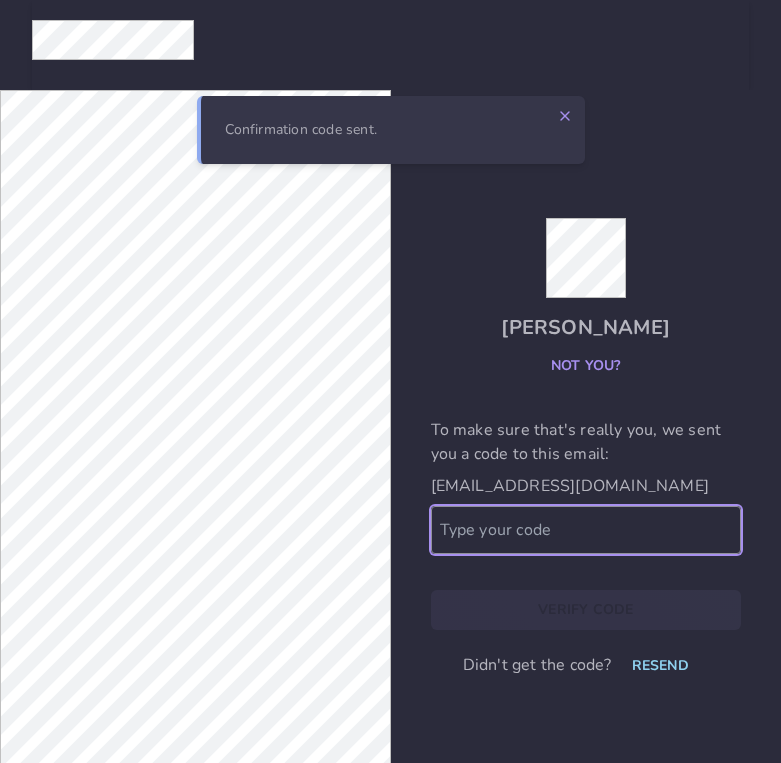 click 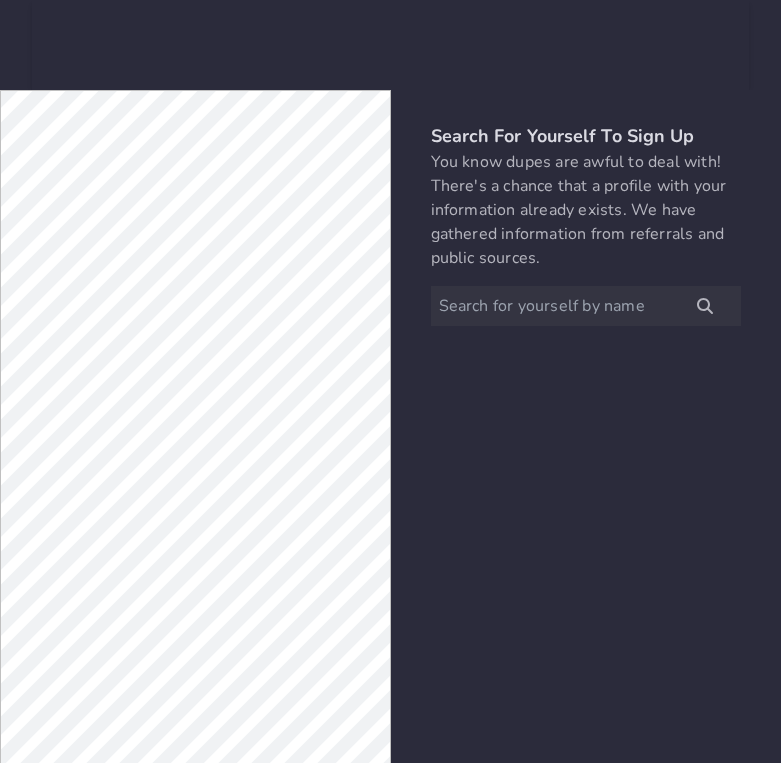scroll, scrollTop: 0, scrollLeft: 0, axis: both 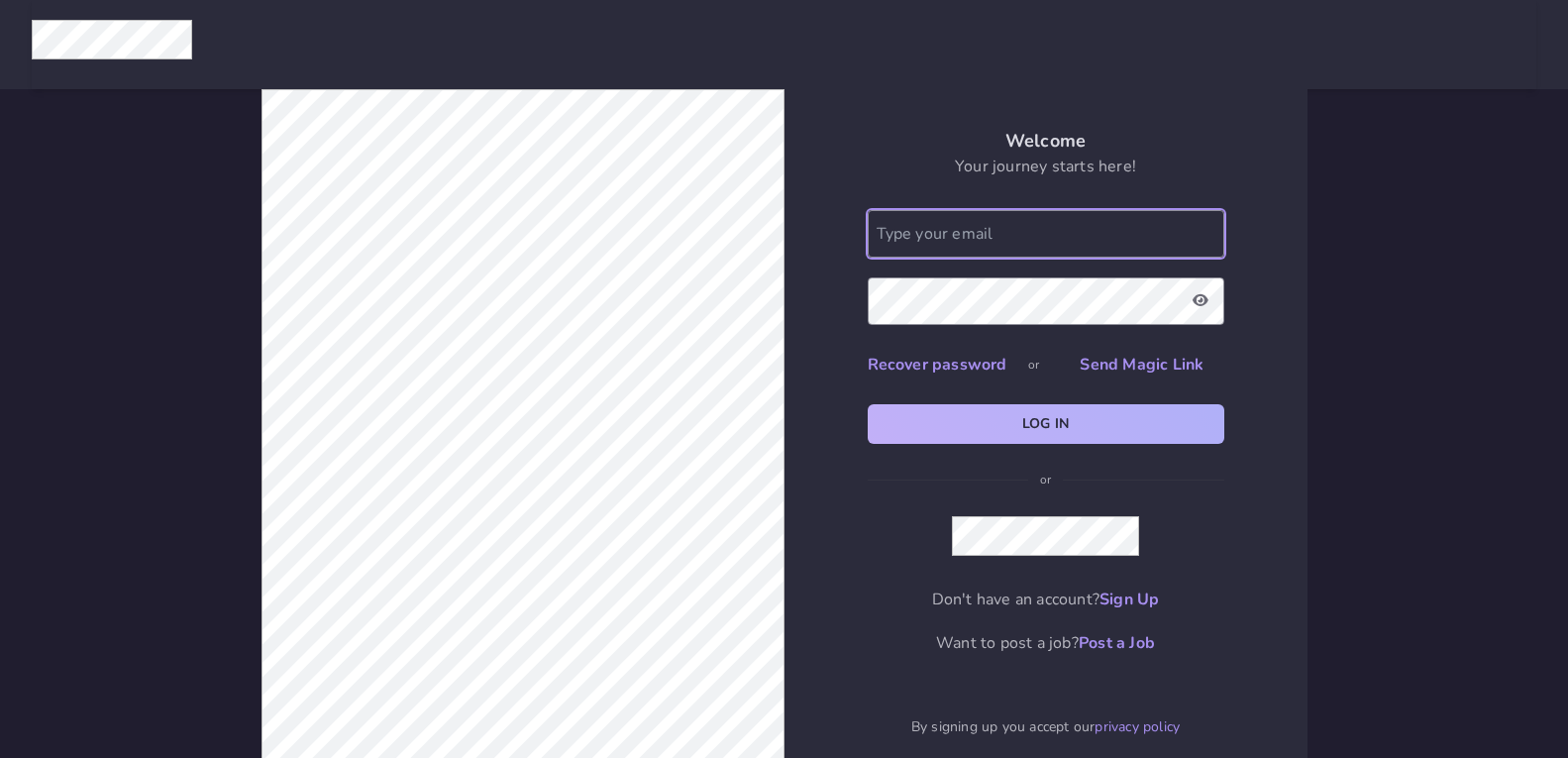 type on "[EMAIL_ADDRESS][DOMAIN_NAME]" 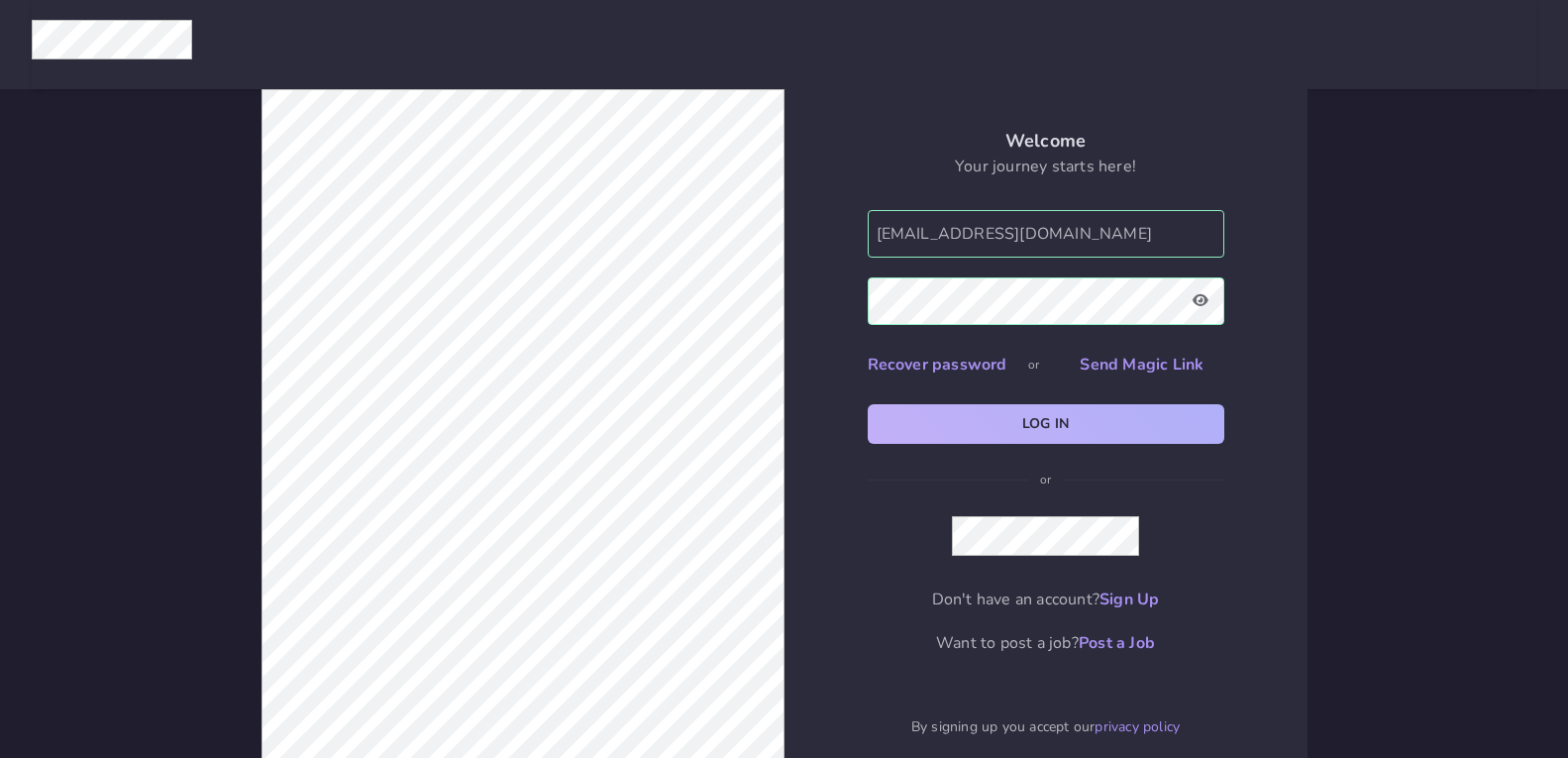 click on "Log In" at bounding box center [1046, 424] 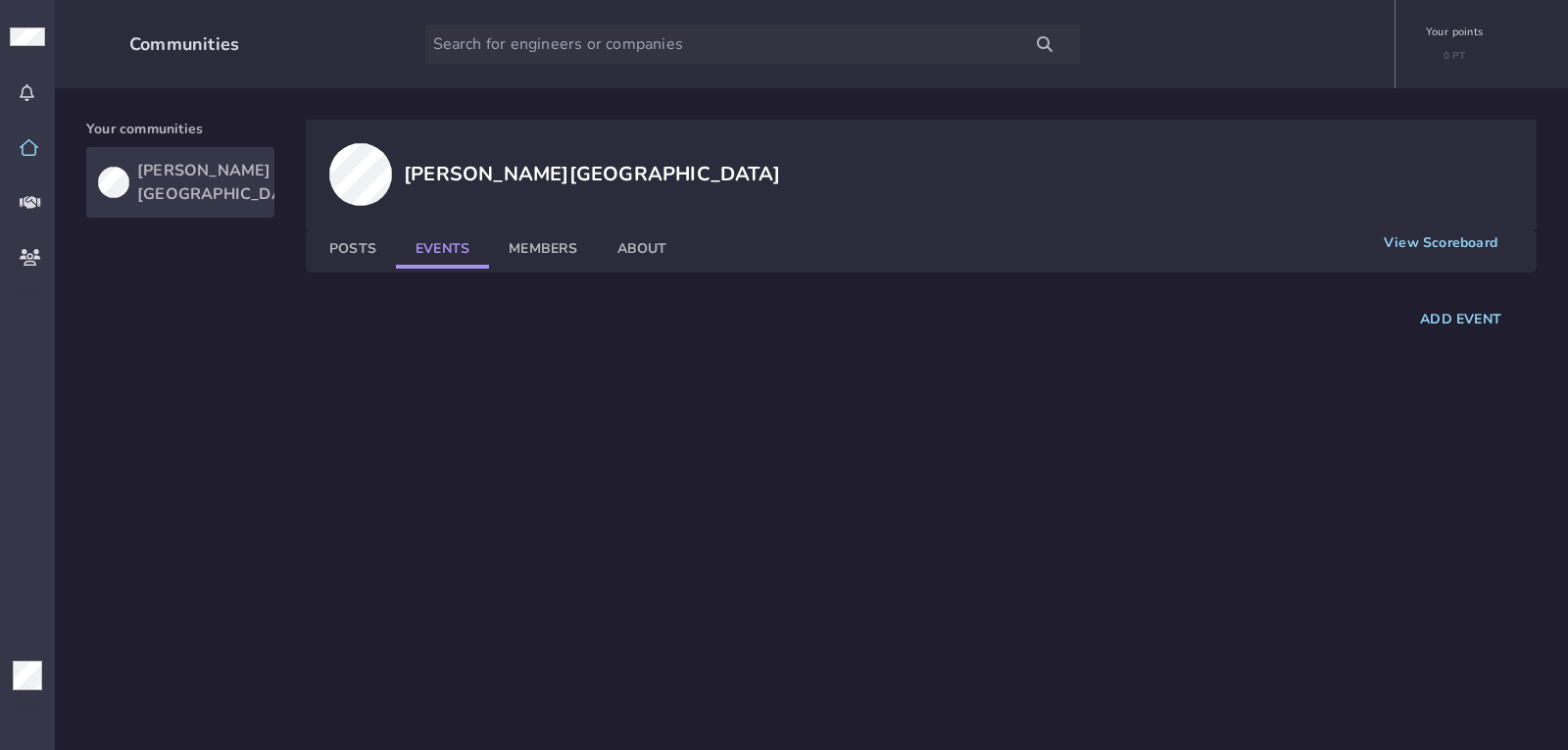 click on "Events" 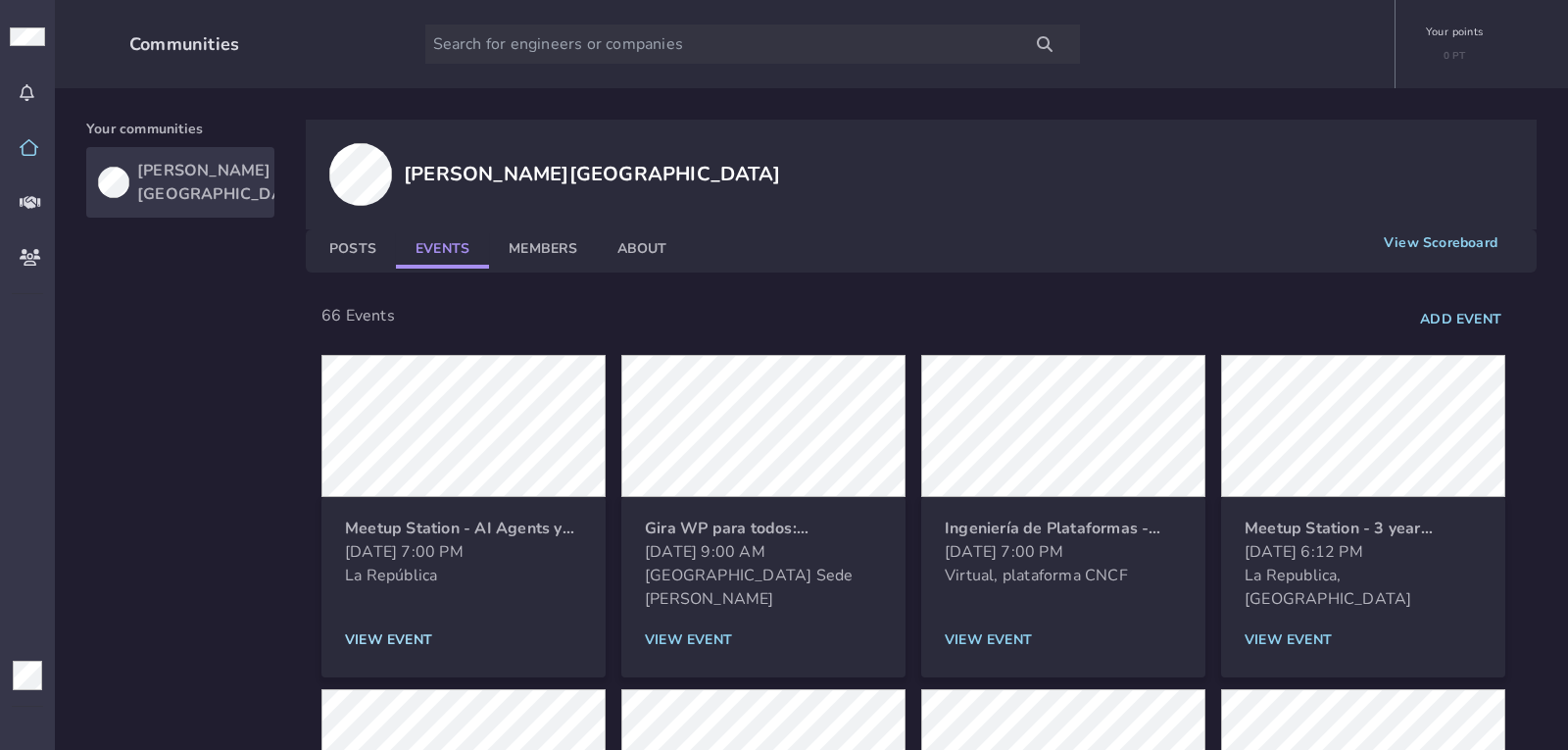 click on "View event" at bounding box center (464, 638) 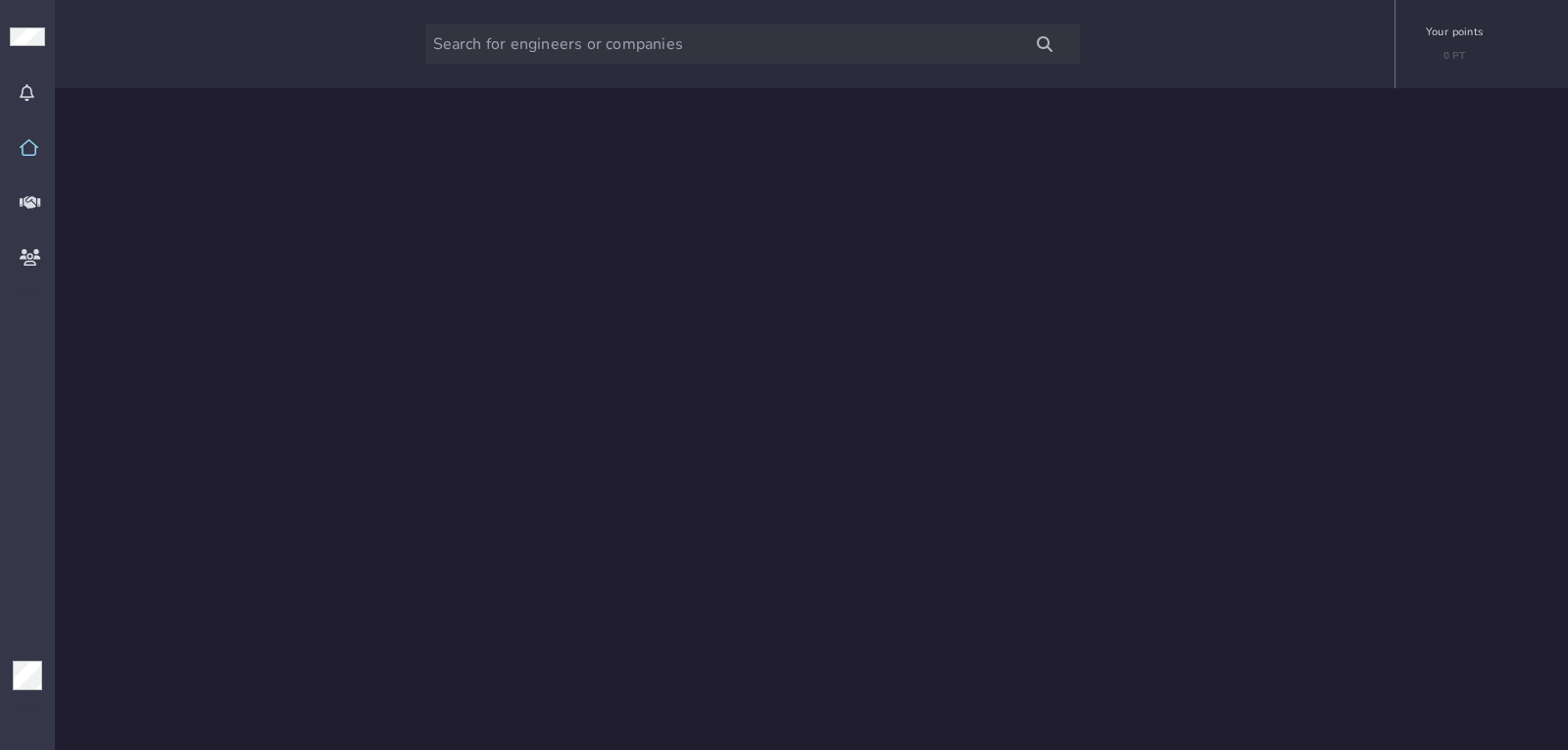 scroll, scrollTop: 0, scrollLeft: 0, axis: both 